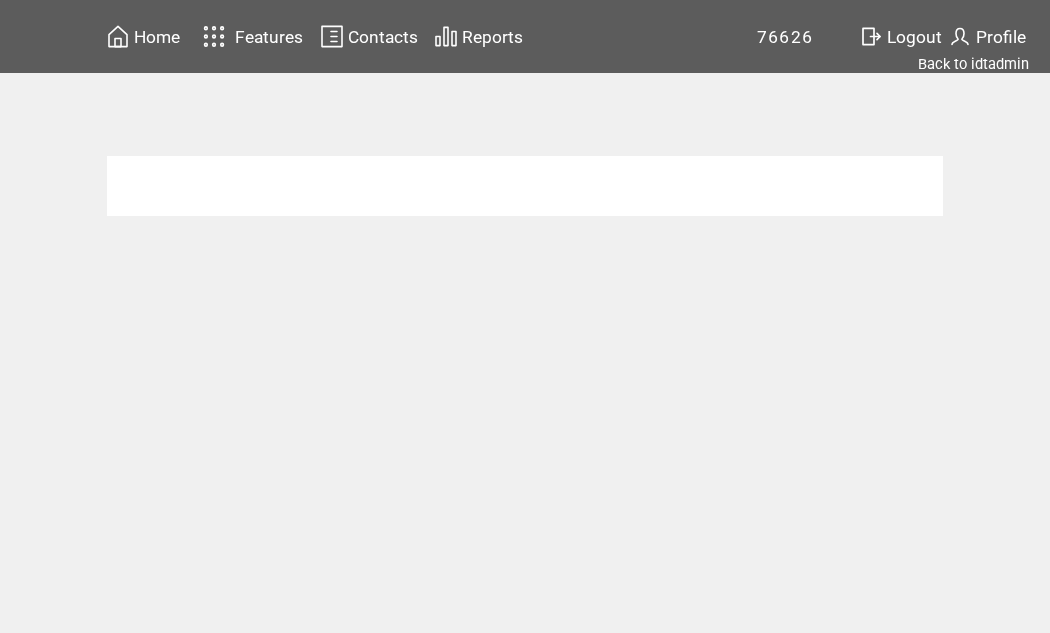 scroll, scrollTop: 0, scrollLeft: 0, axis: both 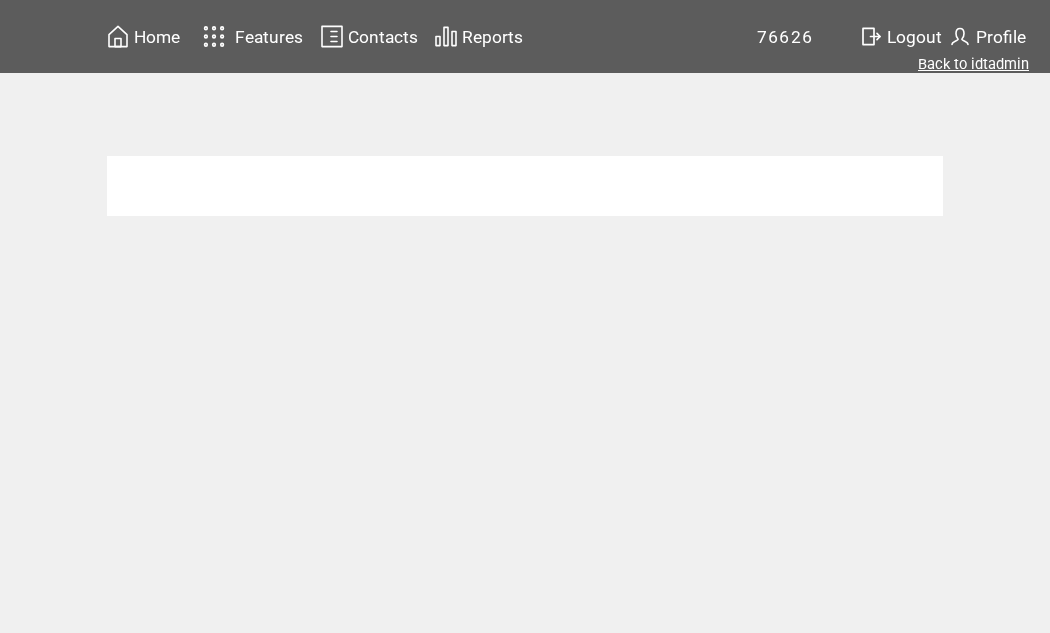 click on "Back to idtadmin" at bounding box center [973, 64] 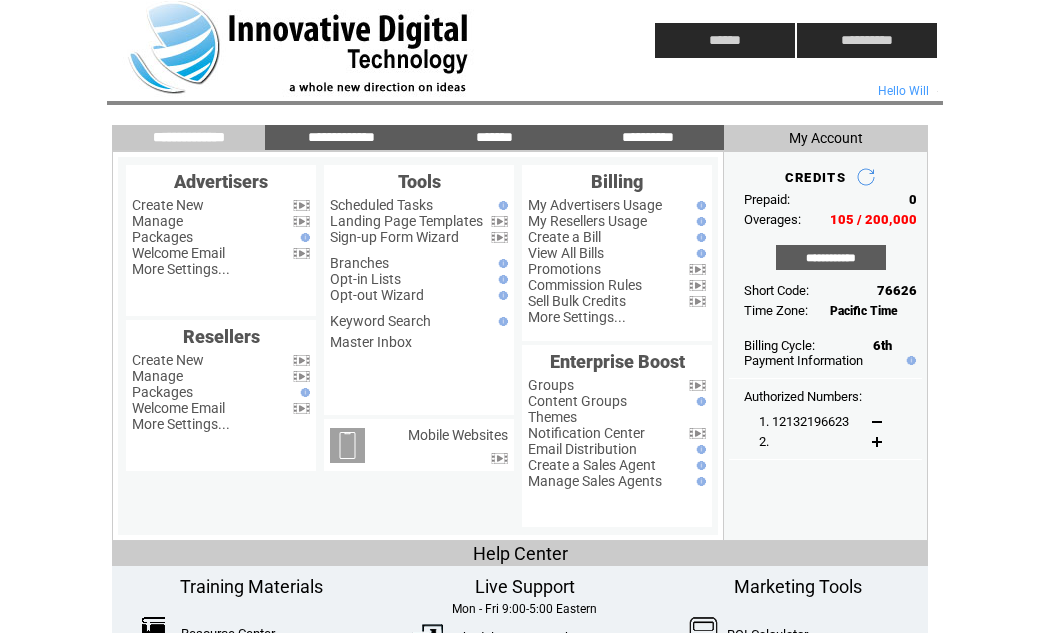 scroll, scrollTop: 0, scrollLeft: 0, axis: both 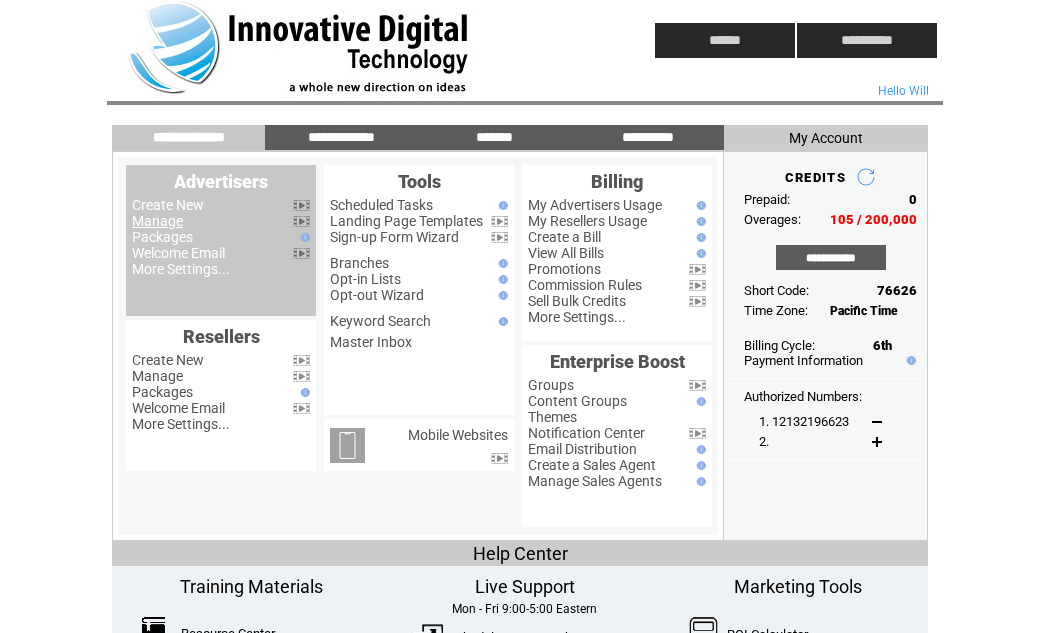 click on "Manage" at bounding box center (157, 221) 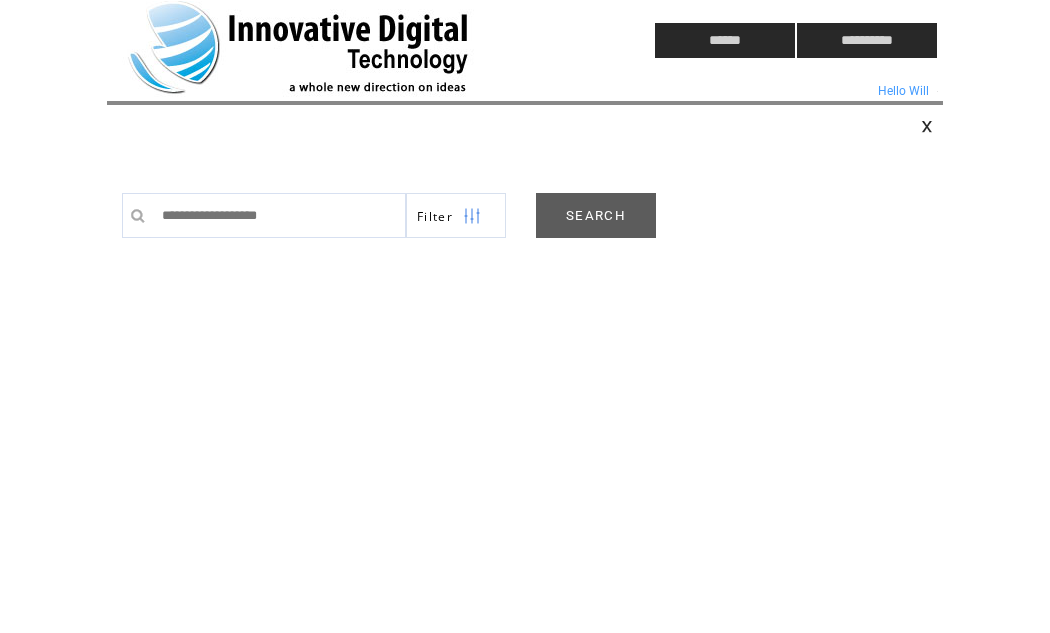 scroll, scrollTop: 0, scrollLeft: 0, axis: both 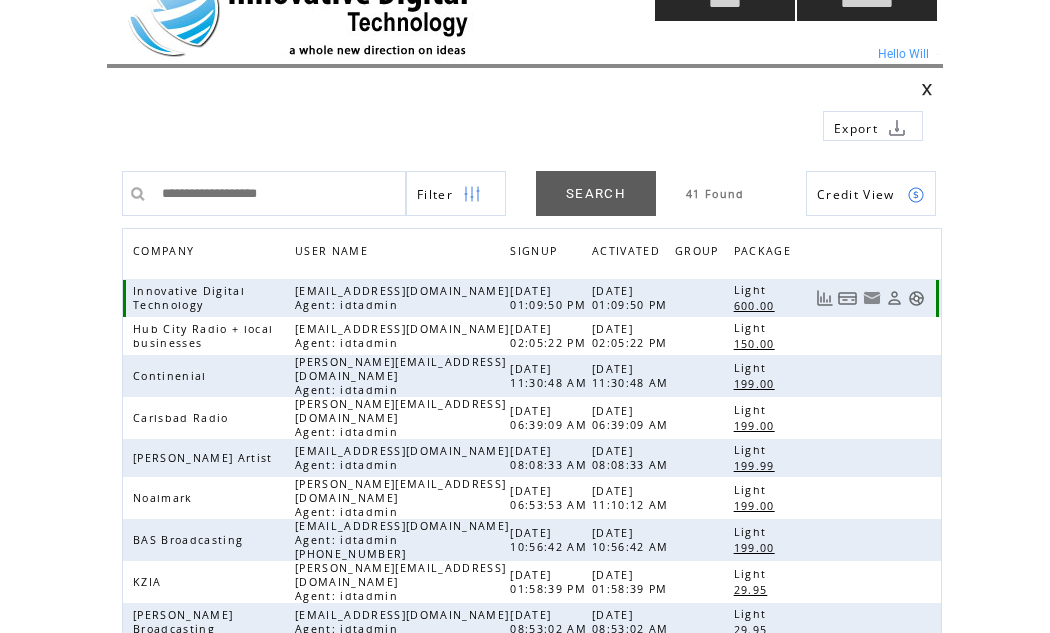 click at bounding box center [916, 298] 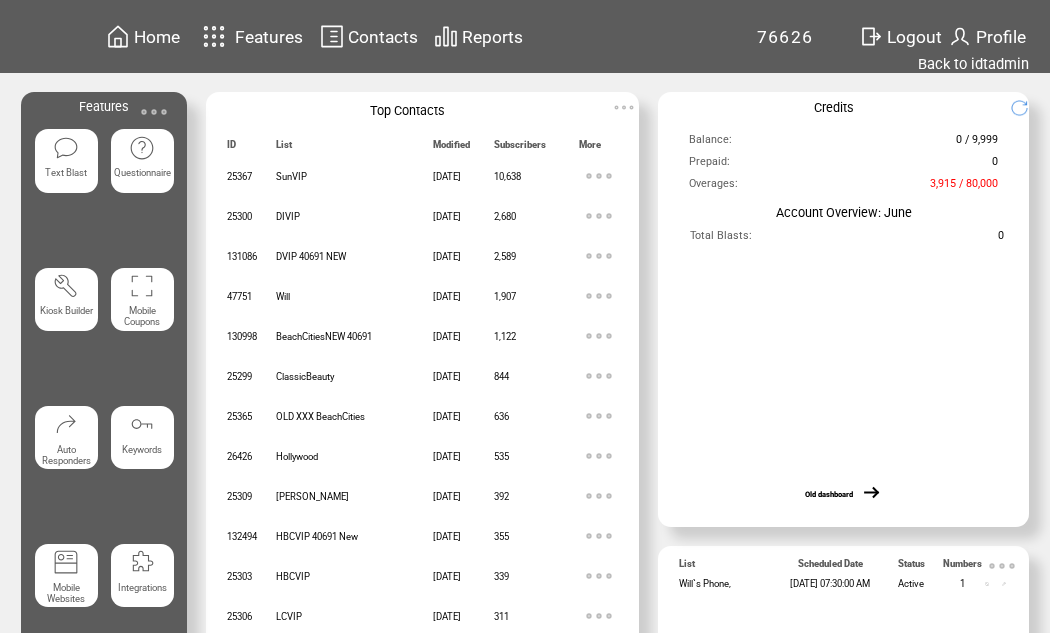 scroll, scrollTop: 0, scrollLeft: 0, axis: both 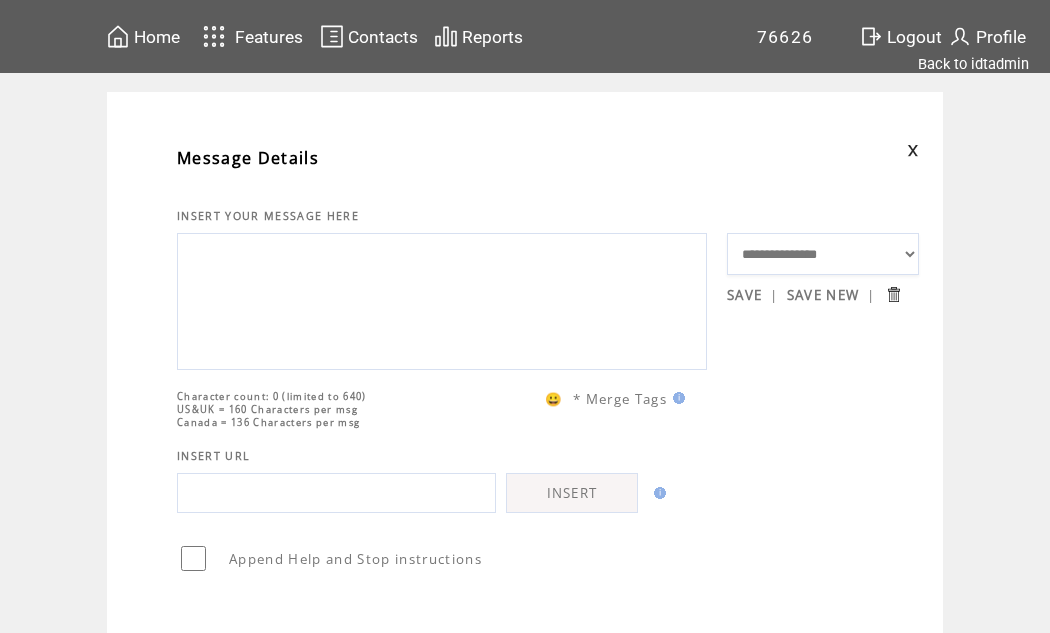 click at bounding box center (442, 299) 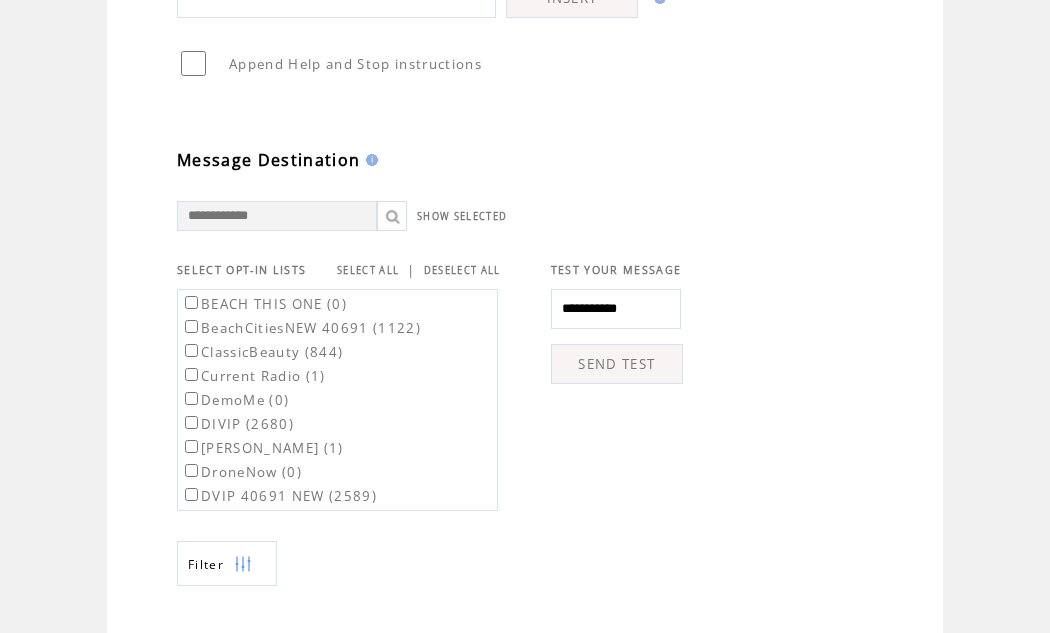scroll, scrollTop: 497, scrollLeft: 0, axis: vertical 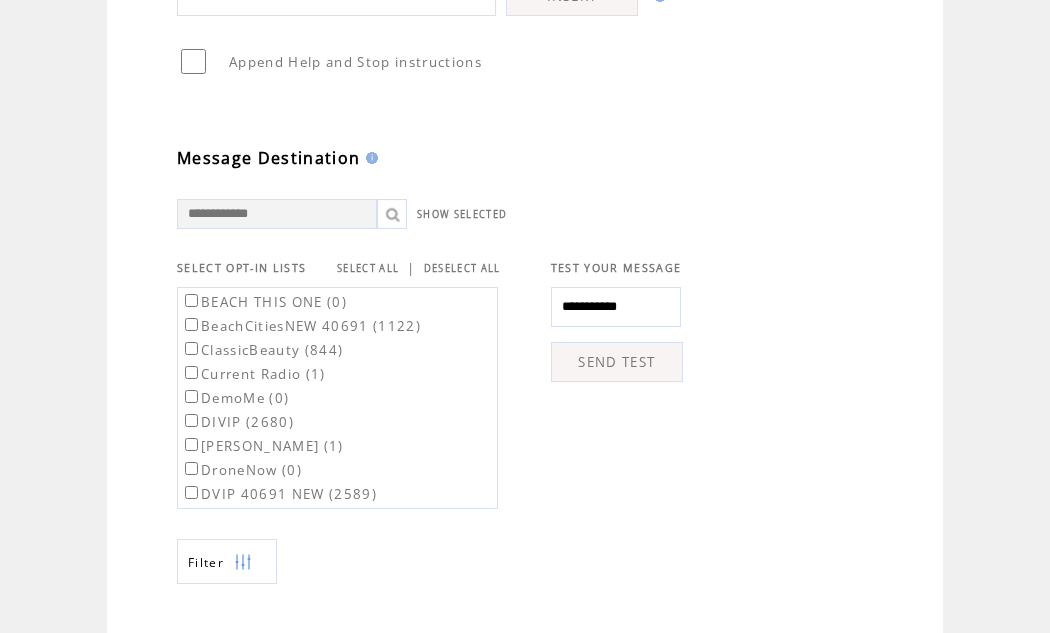 type on "**********" 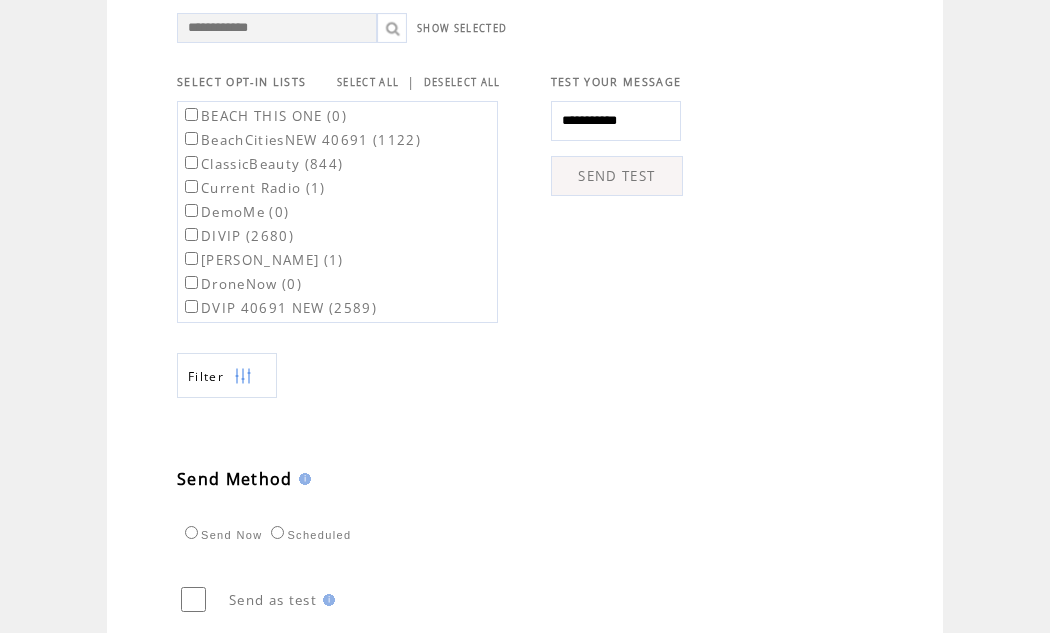 scroll, scrollTop: 851, scrollLeft: 0, axis: vertical 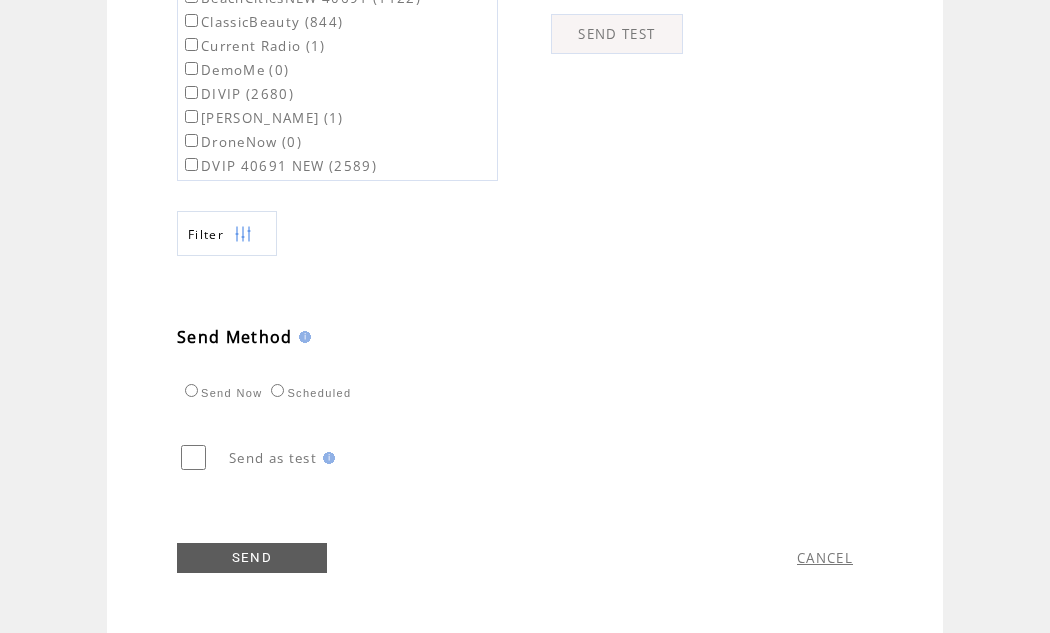 click on "SEND" at bounding box center (252, 558) 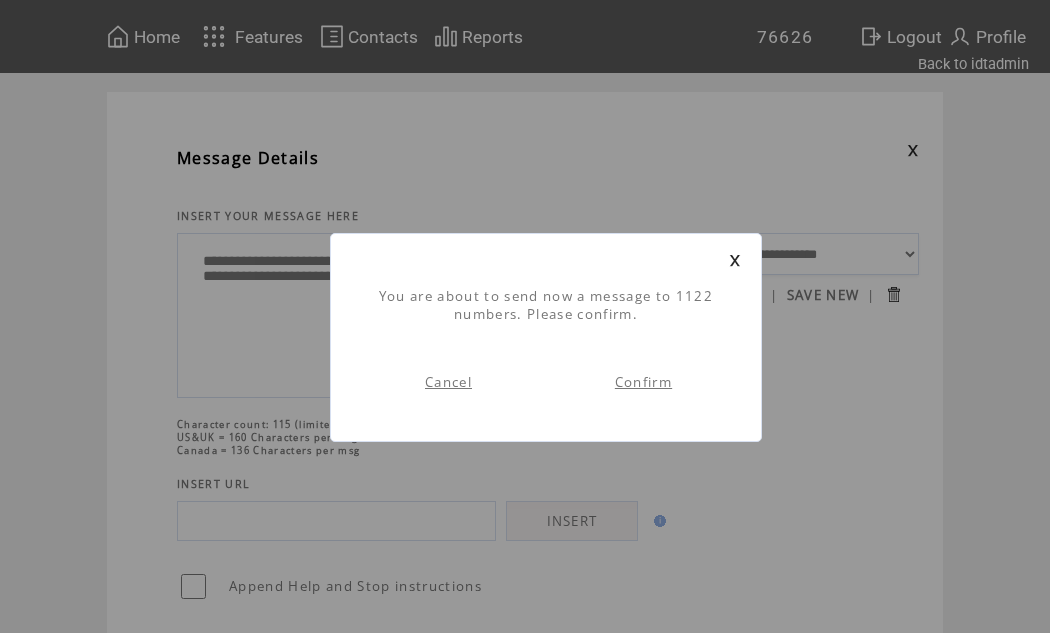scroll, scrollTop: 0, scrollLeft: 0, axis: both 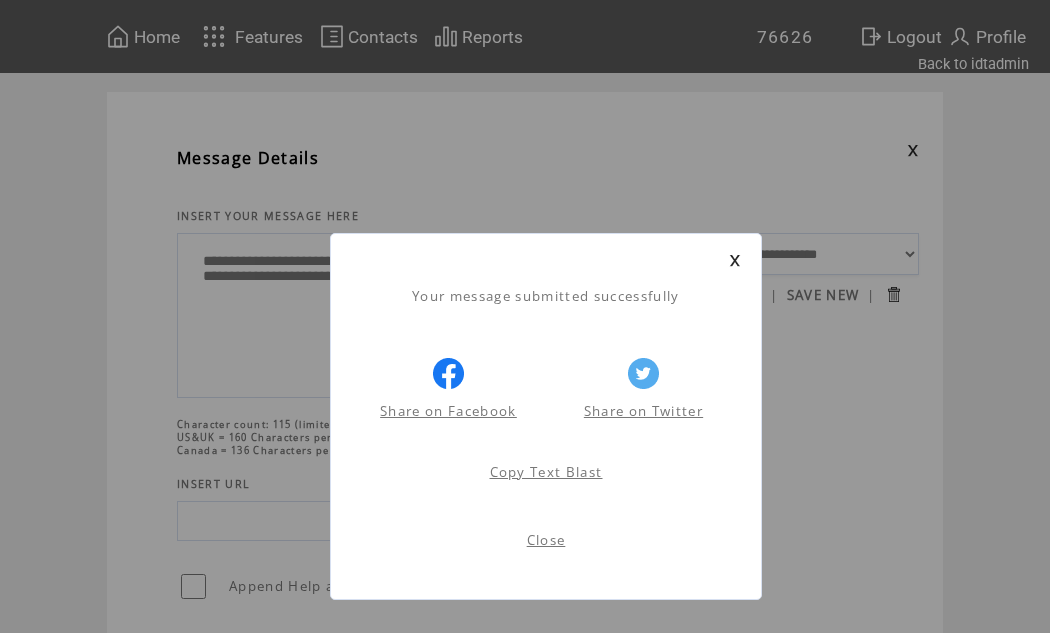click on "Close" at bounding box center (546, 540) 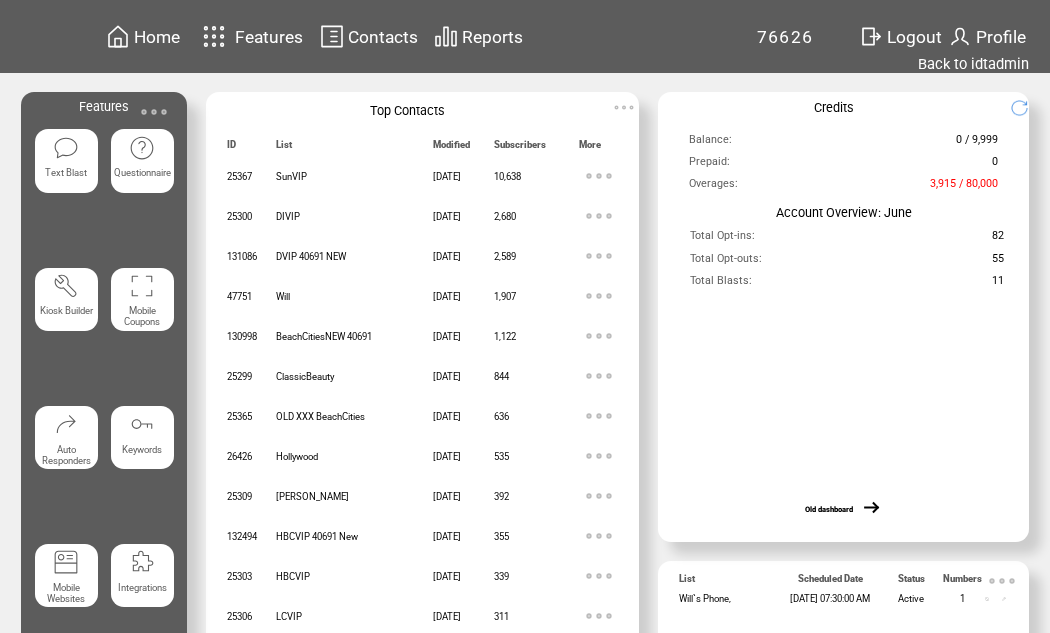 scroll, scrollTop: 0, scrollLeft: 0, axis: both 